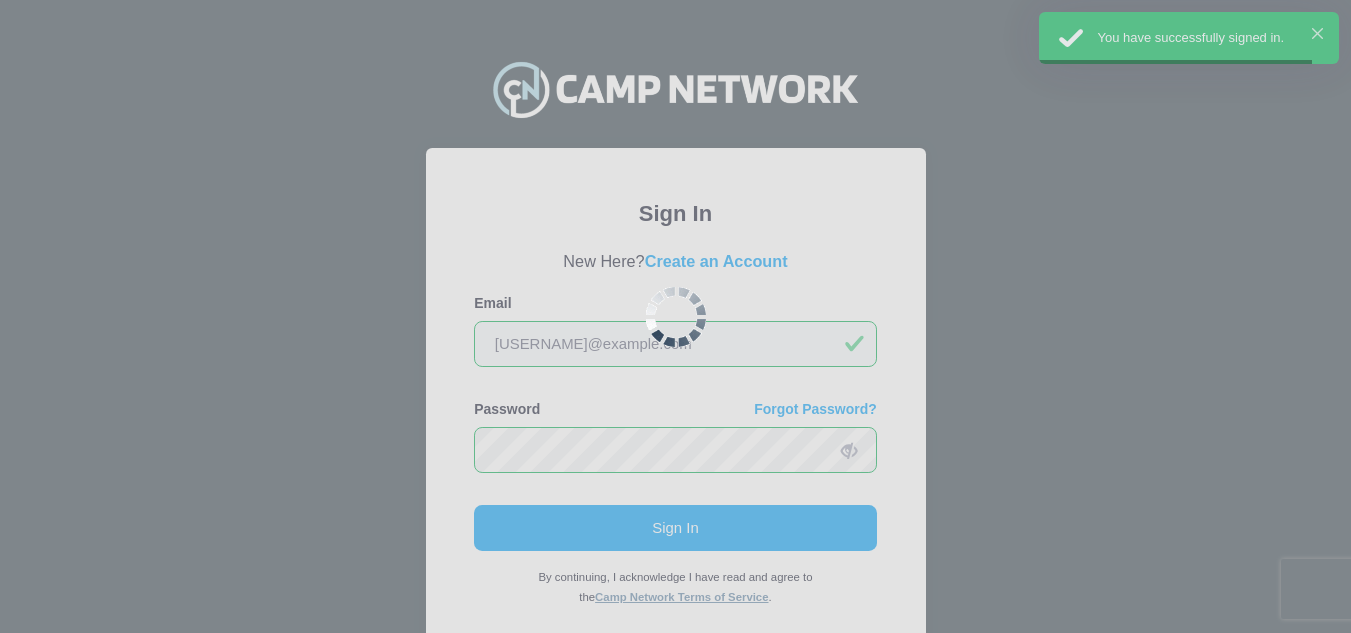 scroll, scrollTop: 0, scrollLeft: 0, axis: both 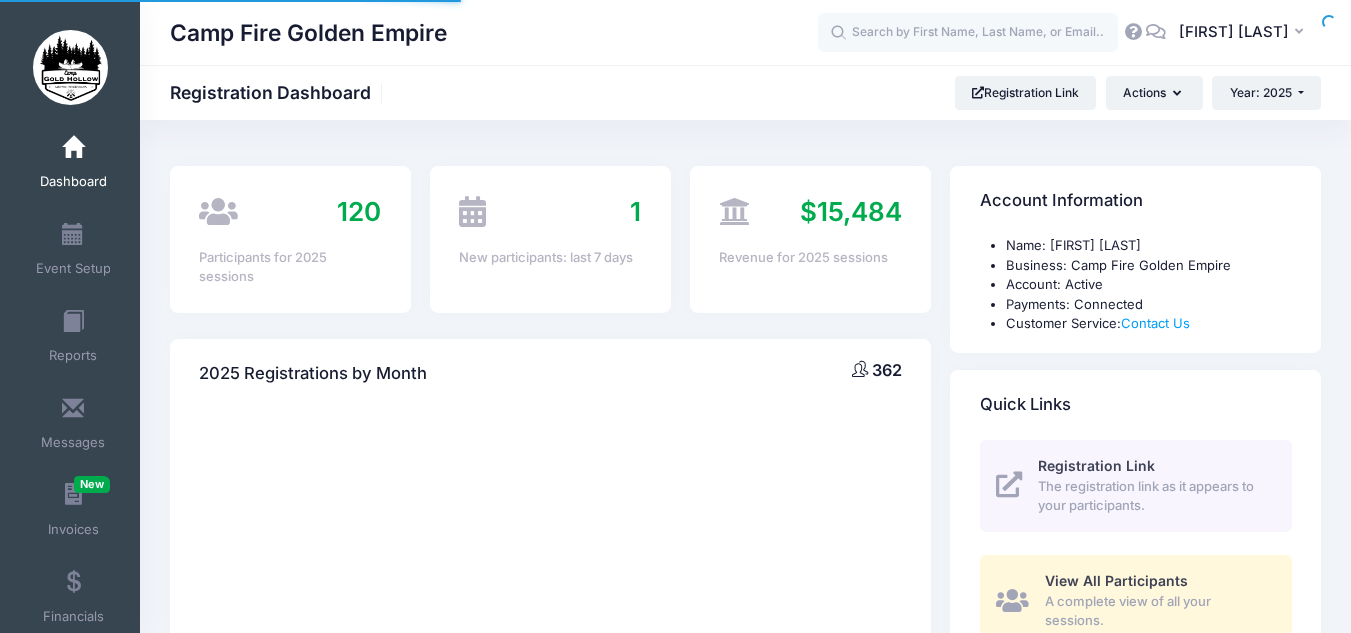 select 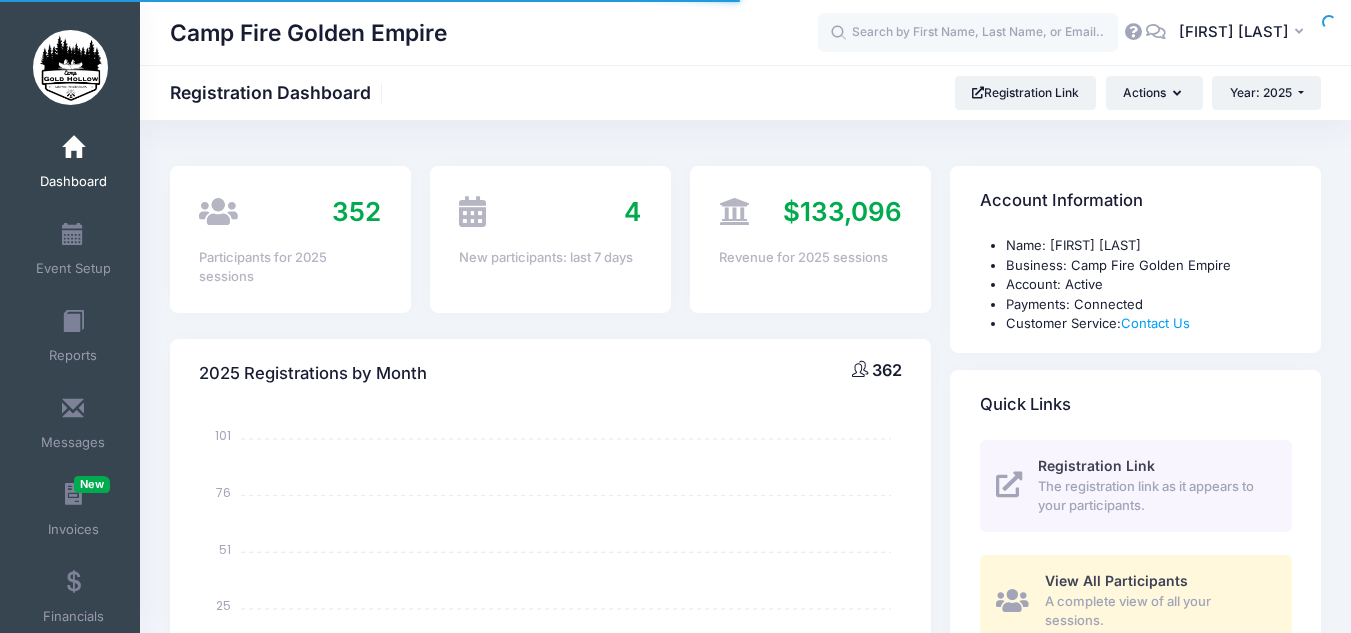 scroll, scrollTop: 0, scrollLeft: 0, axis: both 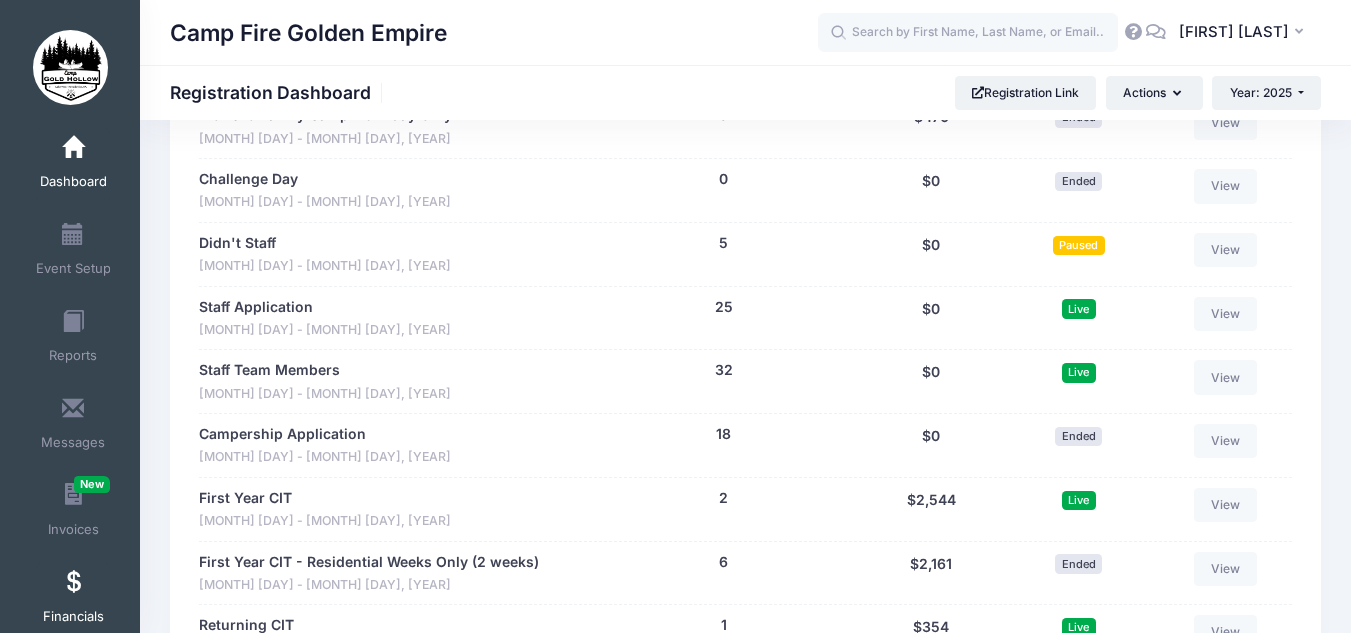 click on "Financials" at bounding box center [73, 600] 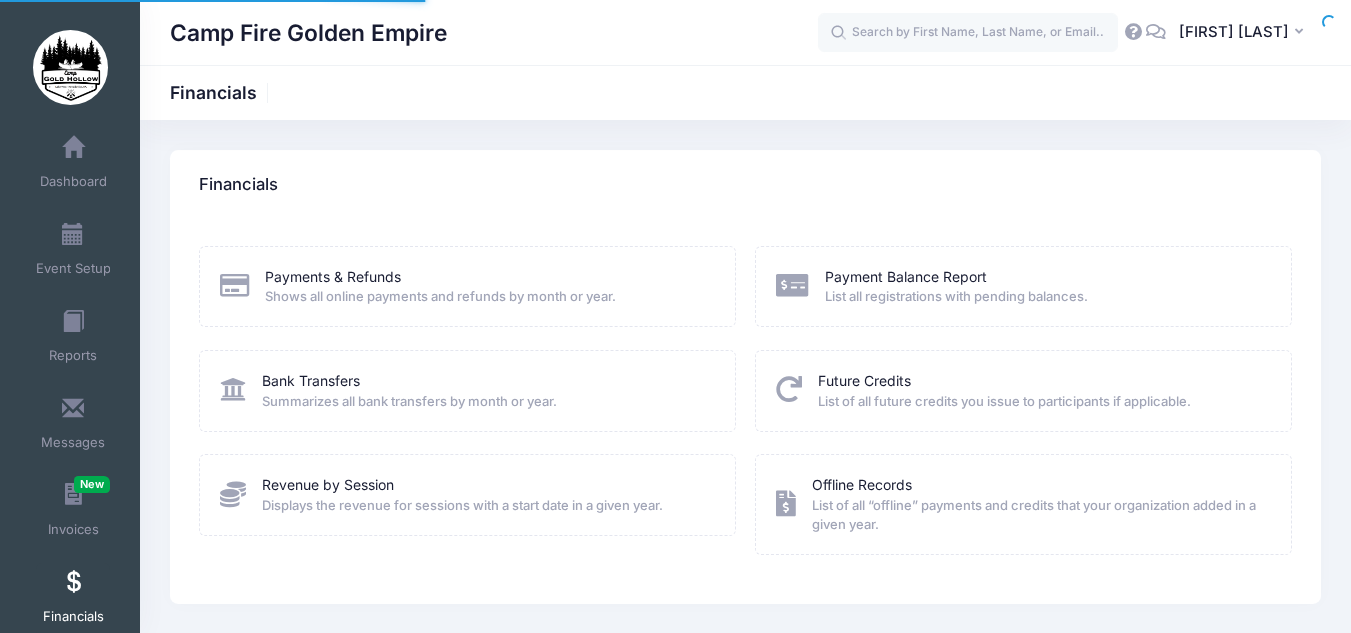 scroll, scrollTop: 0, scrollLeft: 0, axis: both 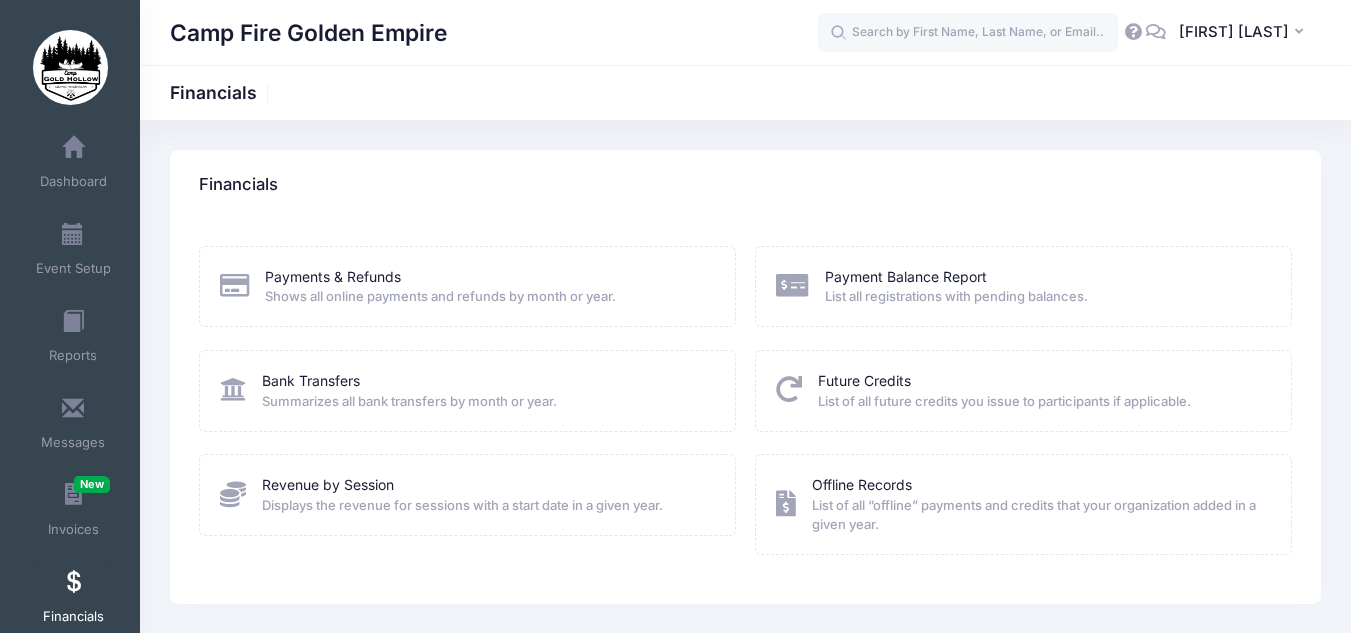 click on "Payment Balance Report List all registrations with pending balances." at bounding box center (956, 287) 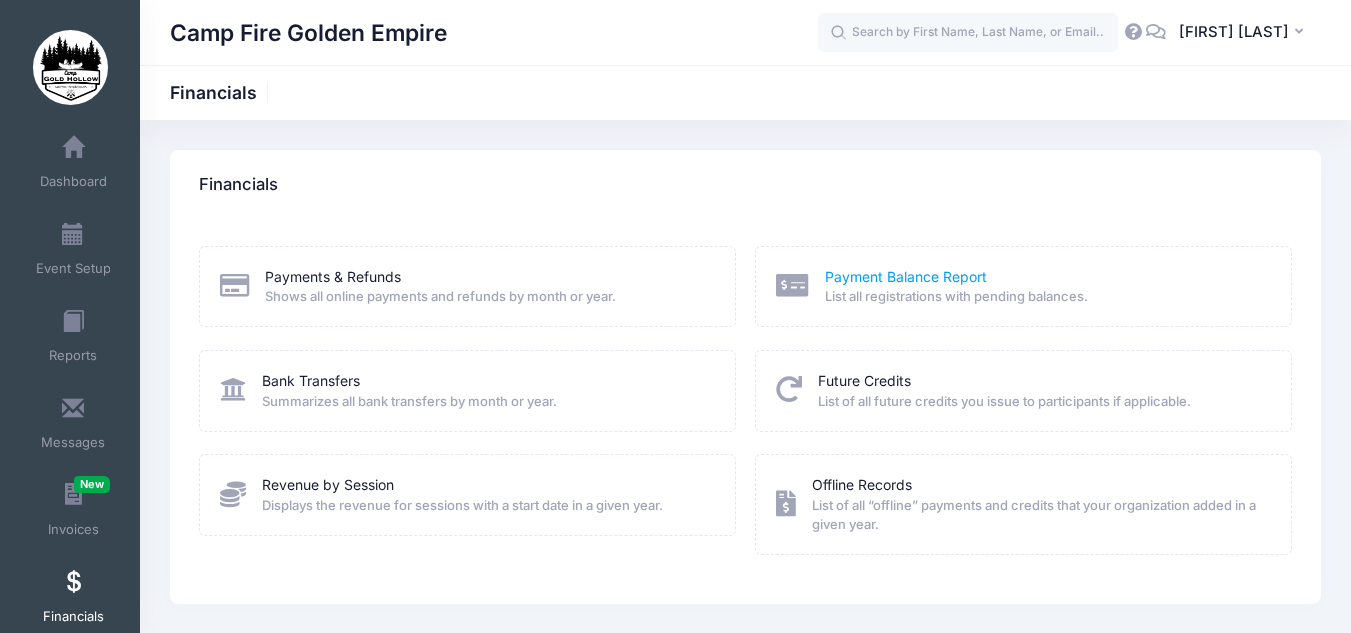 click on "Payment Balance Report" at bounding box center (906, 276) 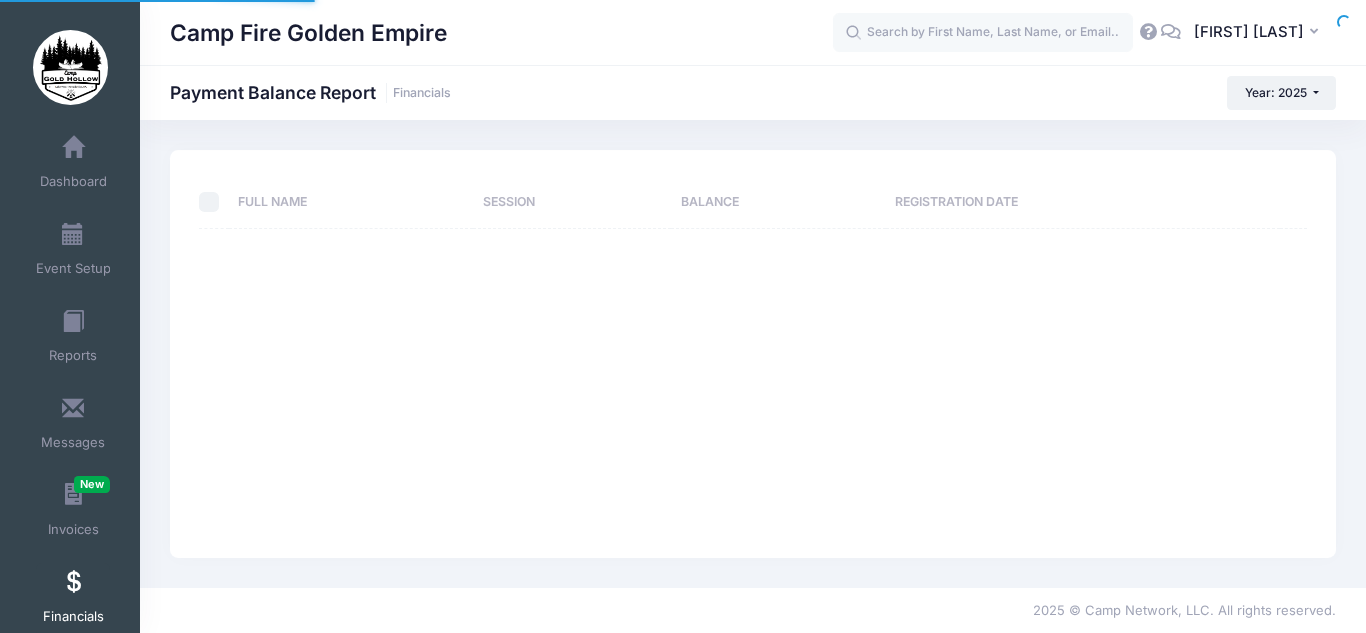 select on "10" 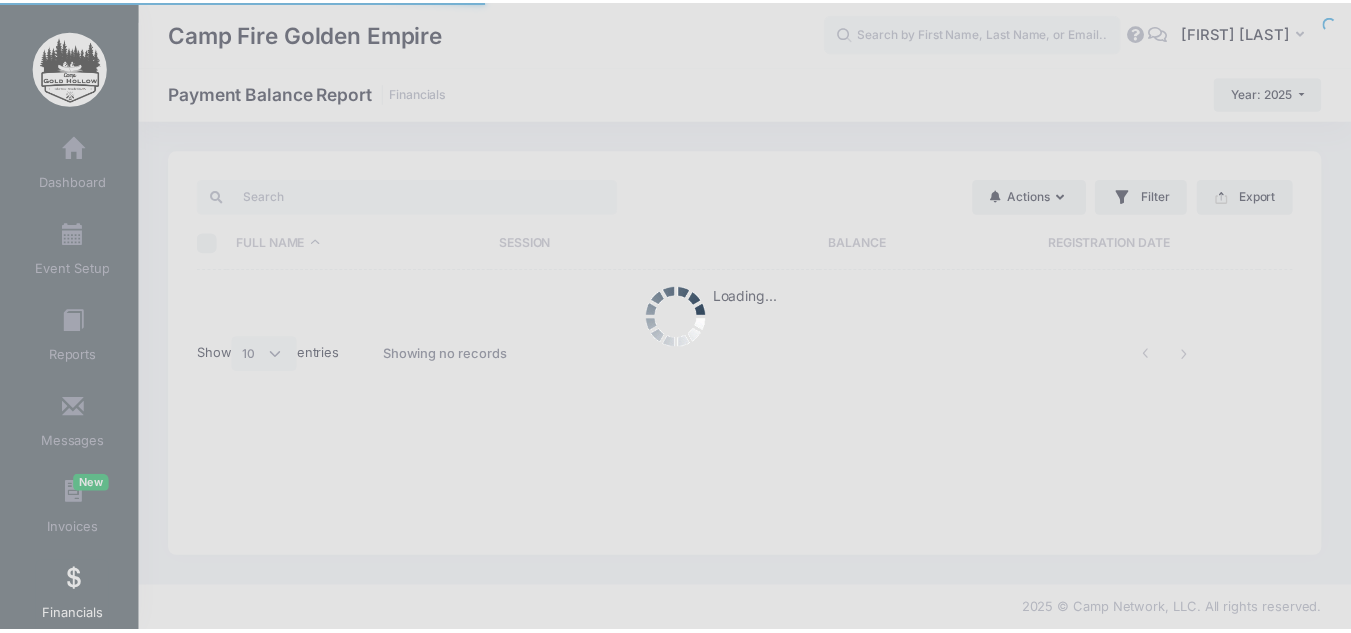 scroll, scrollTop: 0, scrollLeft: 0, axis: both 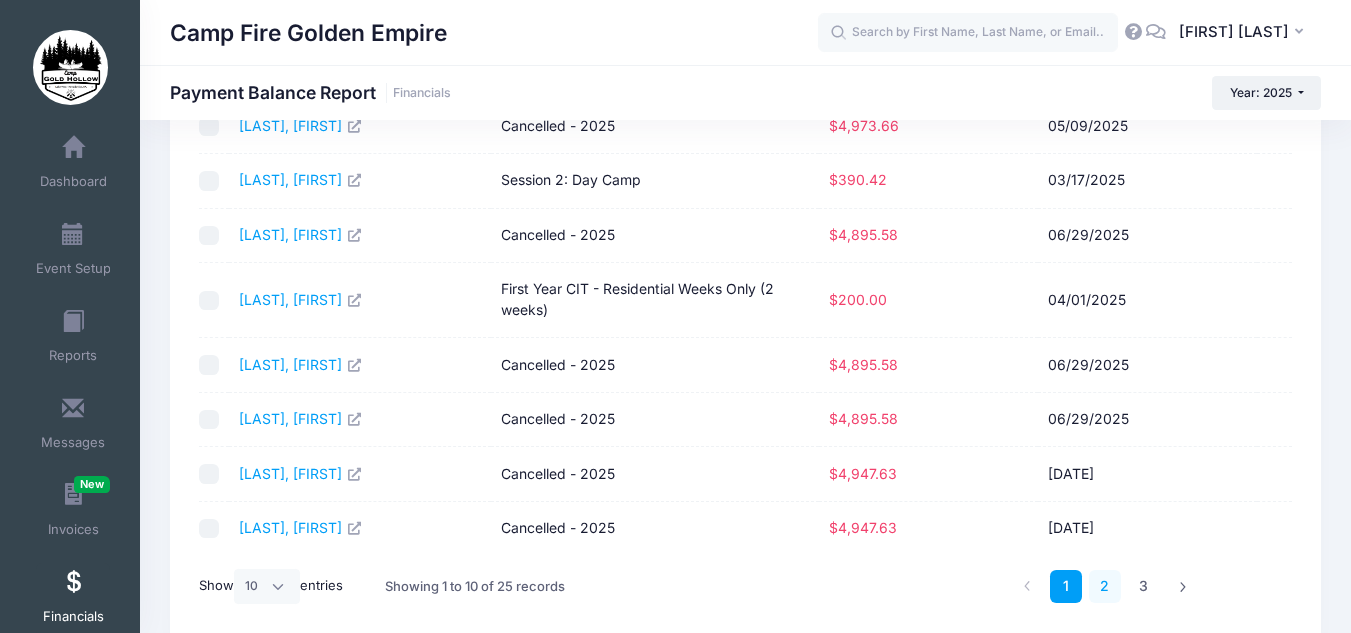 click on "2" at bounding box center [1105, 586] 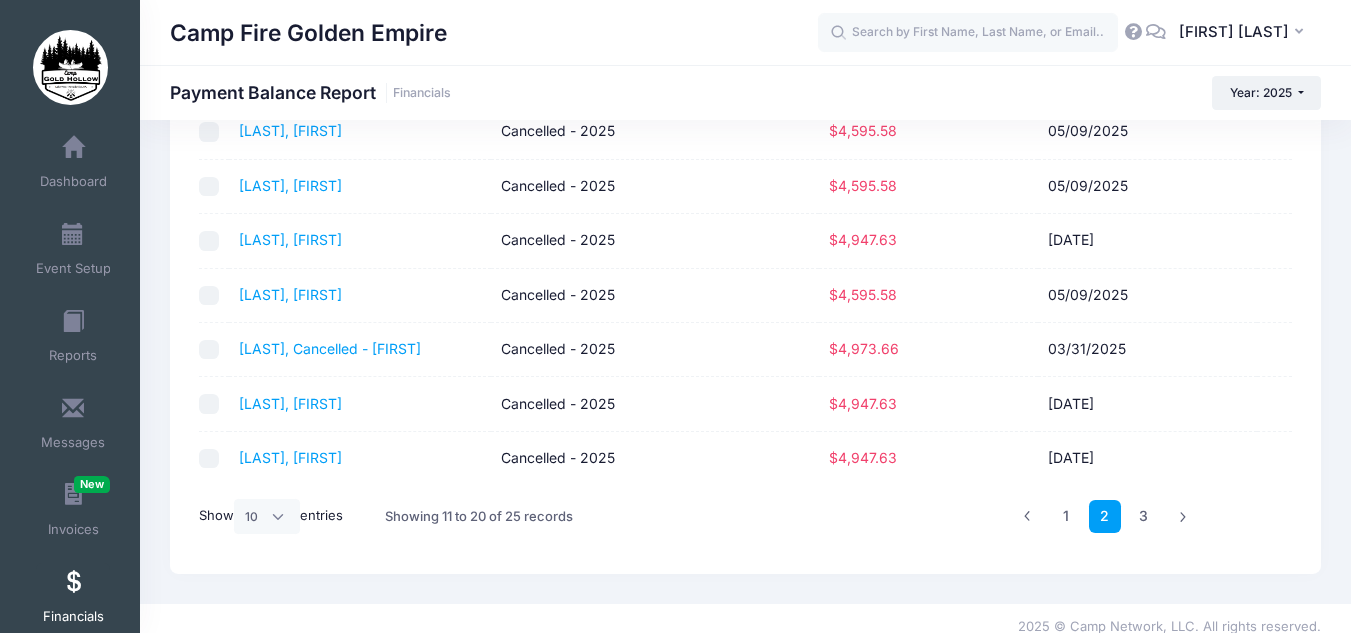 scroll, scrollTop: 344, scrollLeft: 0, axis: vertical 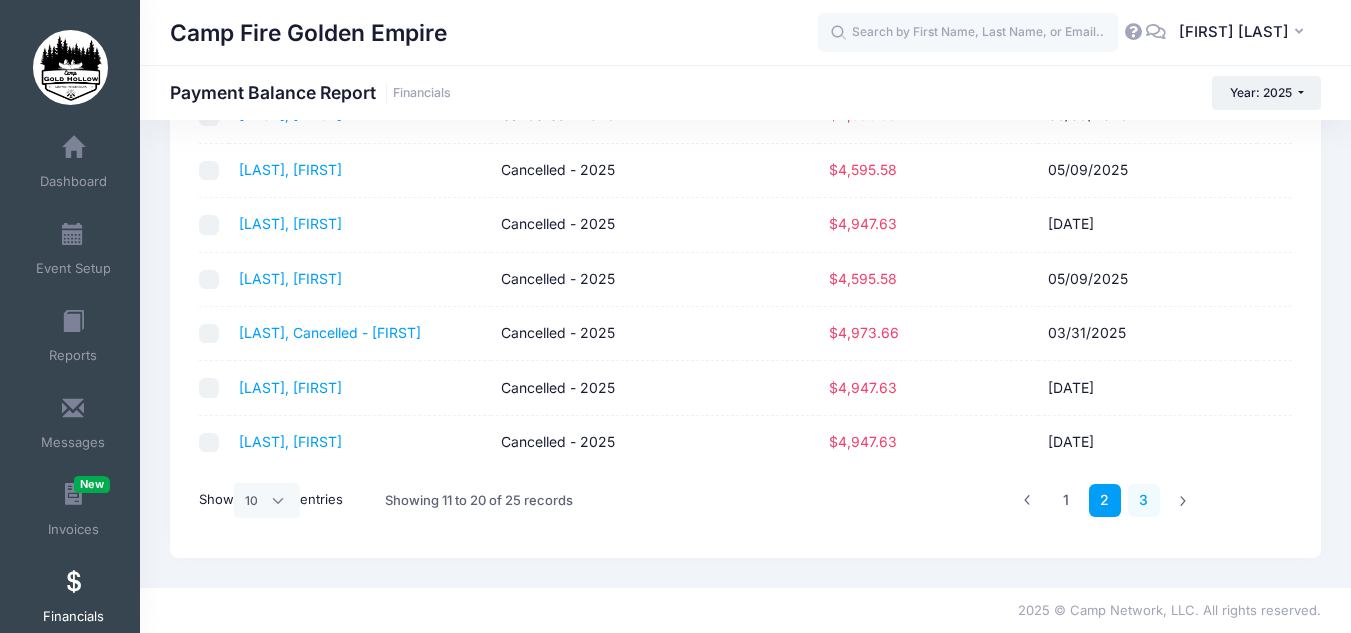 click on "3" at bounding box center (1144, 500) 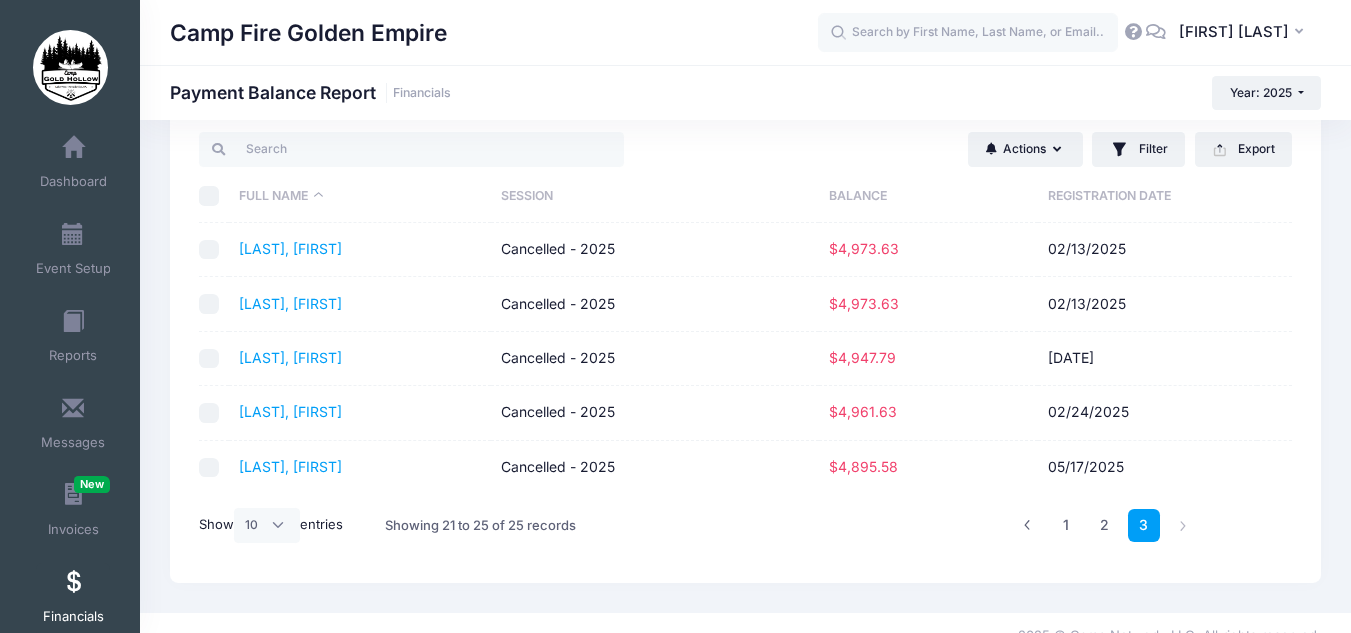 scroll, scrollTop: 72, scrollLeft: 0, axis: vertical 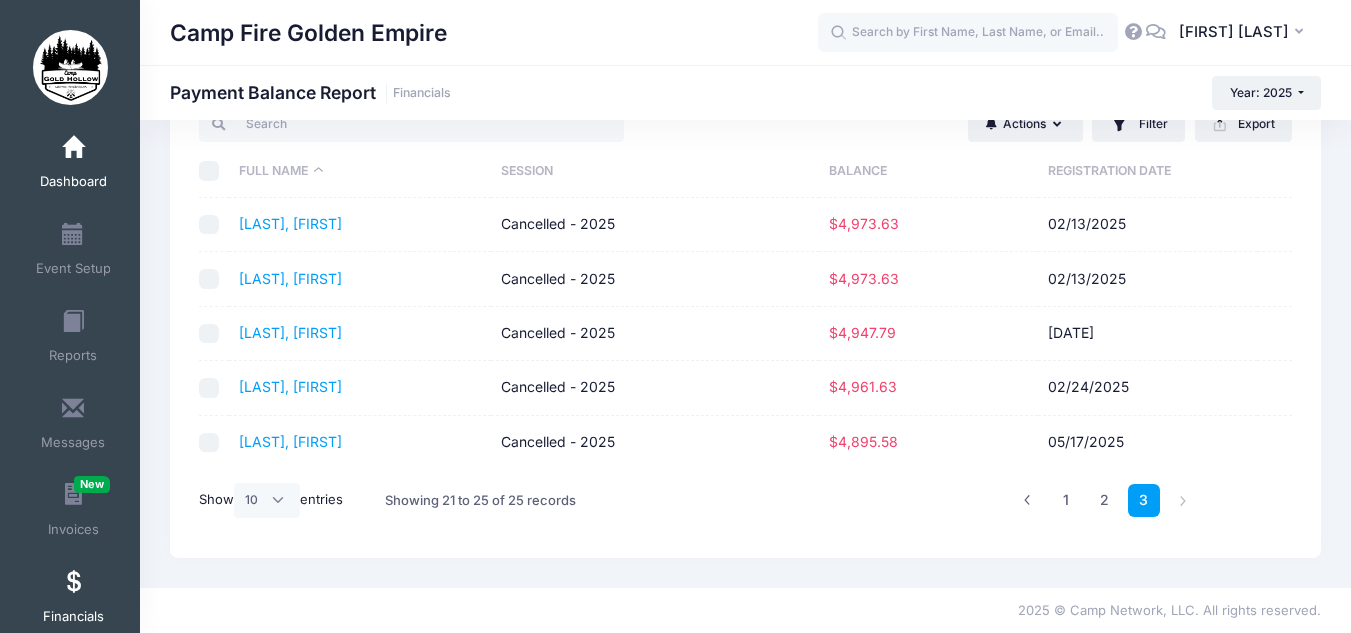 click at bounding box center [73, 148] 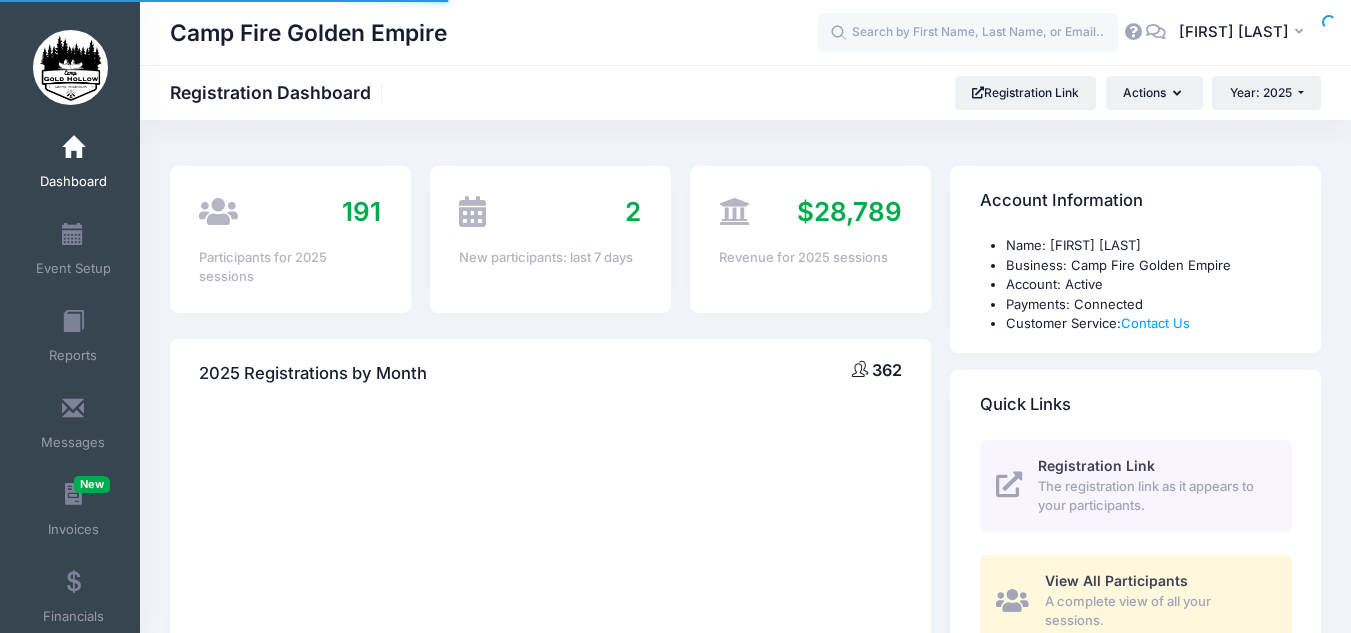 scroll, scrollTop: 0, scrollLeft: 0, axis: both 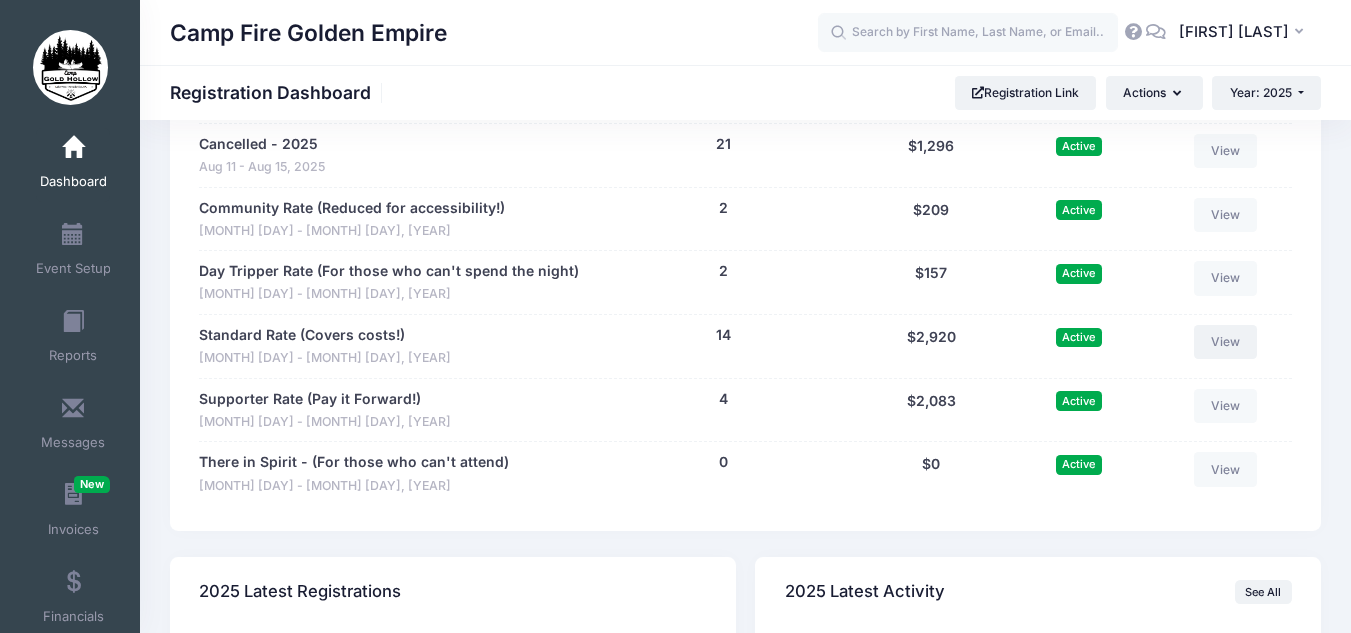 click on "View" at bounding box center (1226, 342) 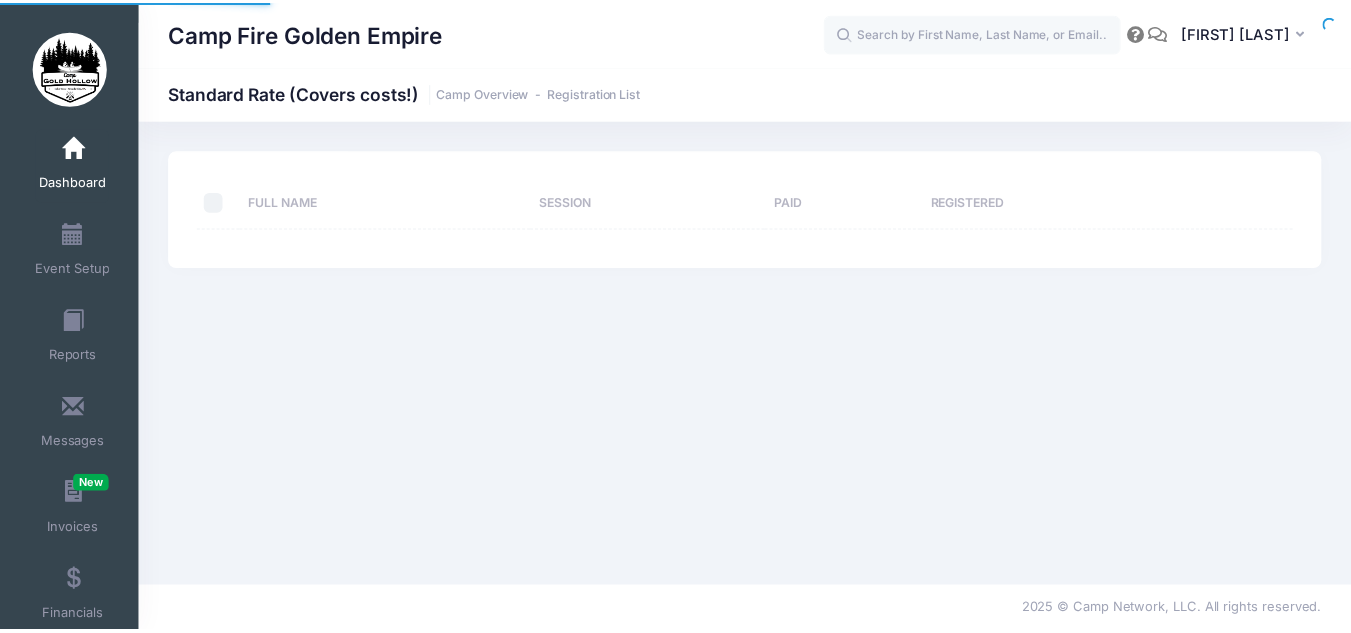 scroll, scrollTop: 0, scrollLeft: 0, axis: both 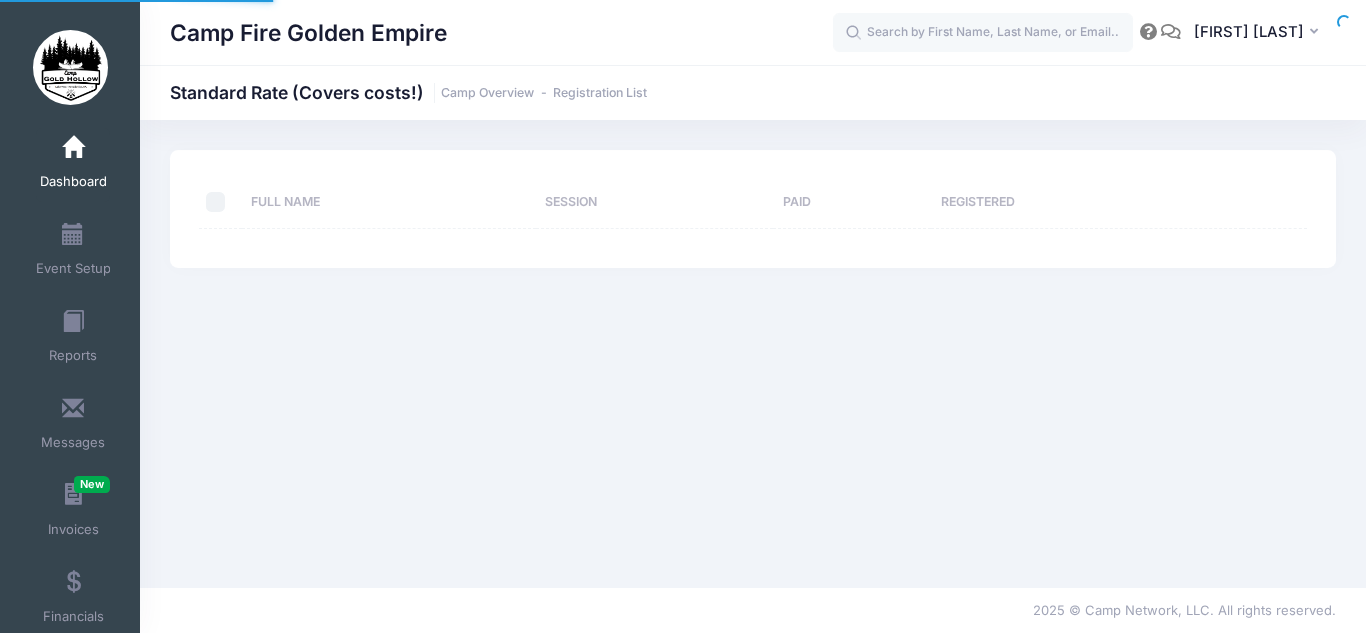 select on "10" 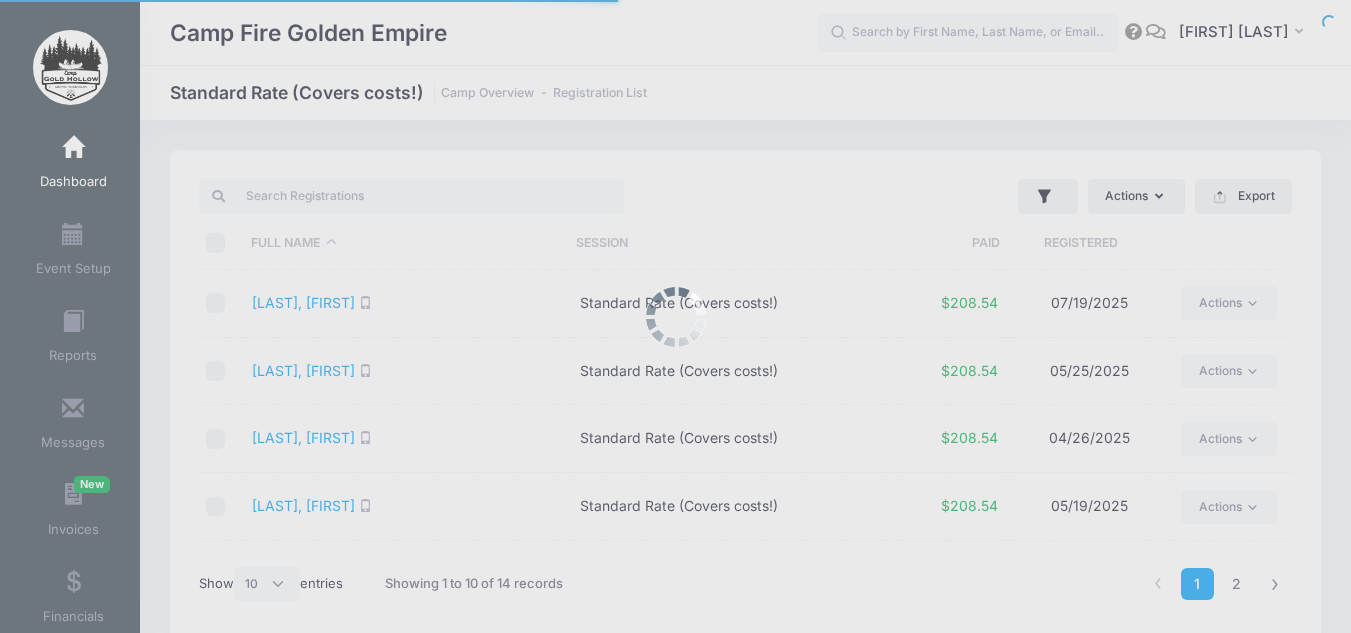 scroll, scrollTop: 0, scrollLeft: 0, axis: both 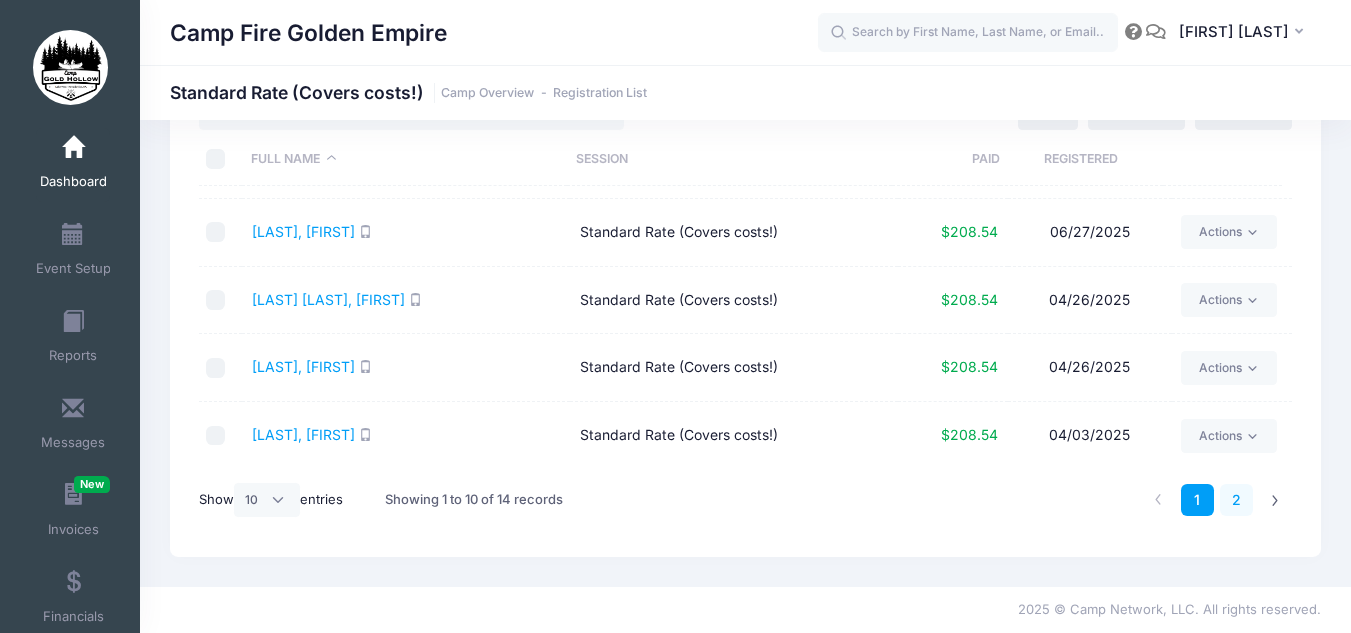 click on "2" at bounding box center (1236, 500) 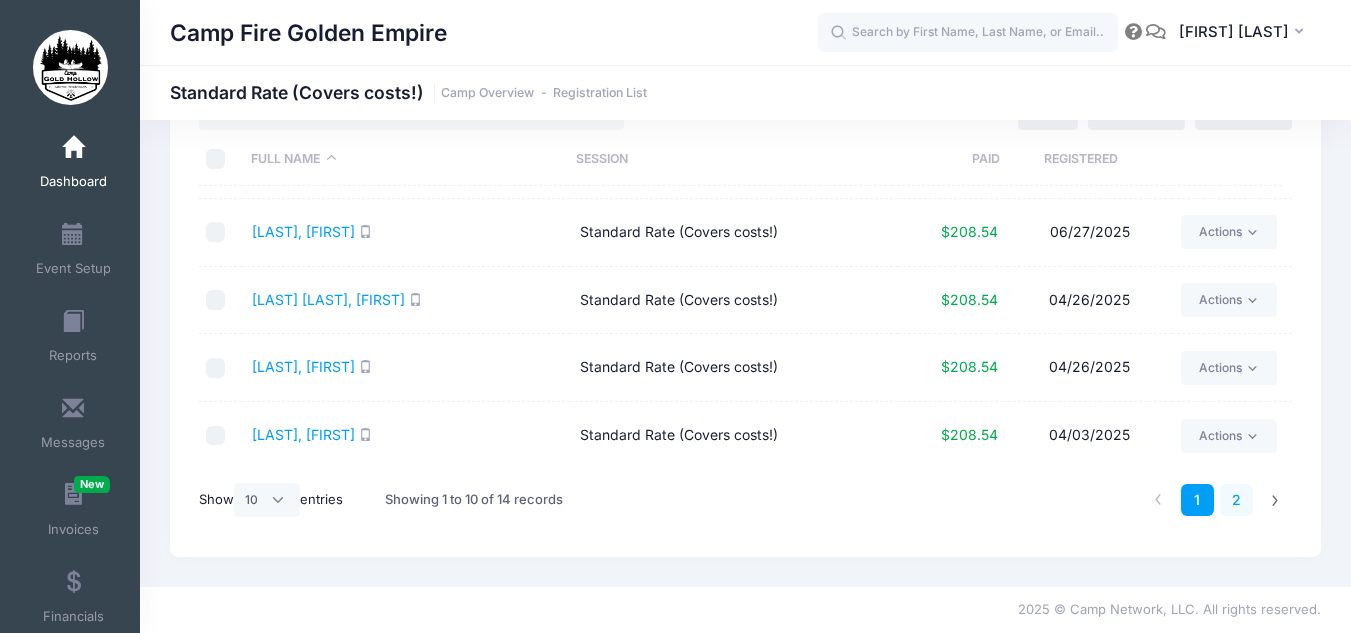 scroll, scrollTop: 0, scrollLeft: 0, axis: both 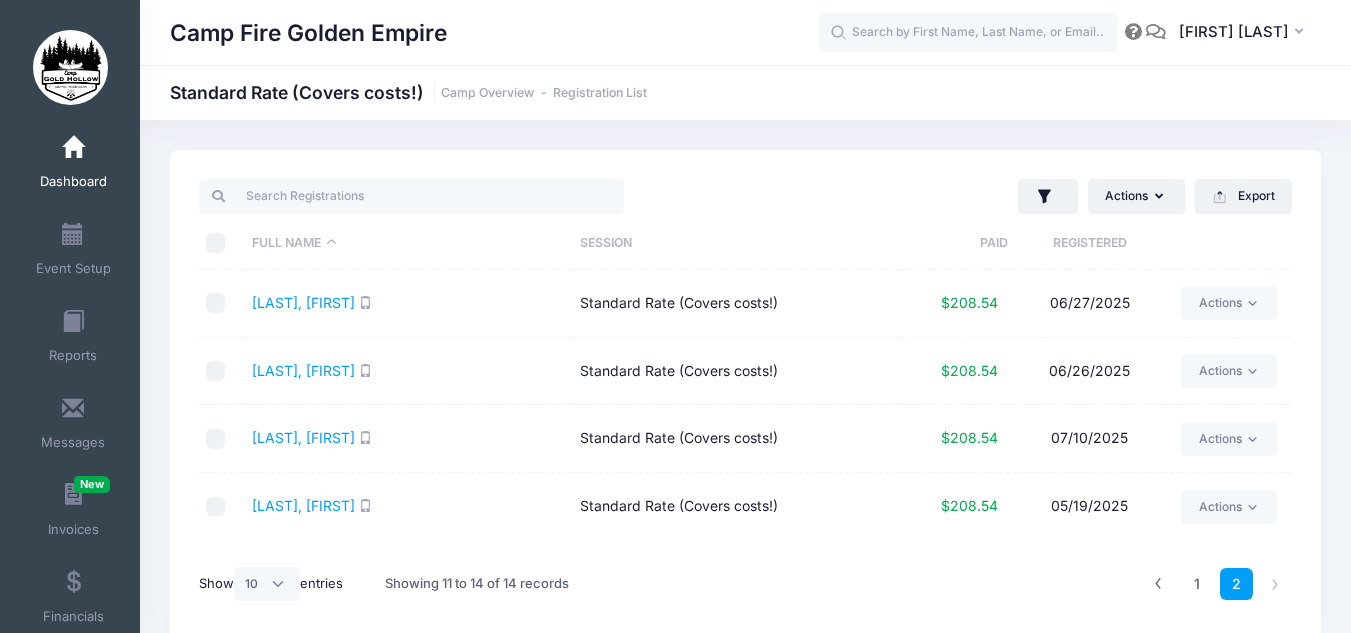 click on "Dashboard" at bounding box center (73, 165) 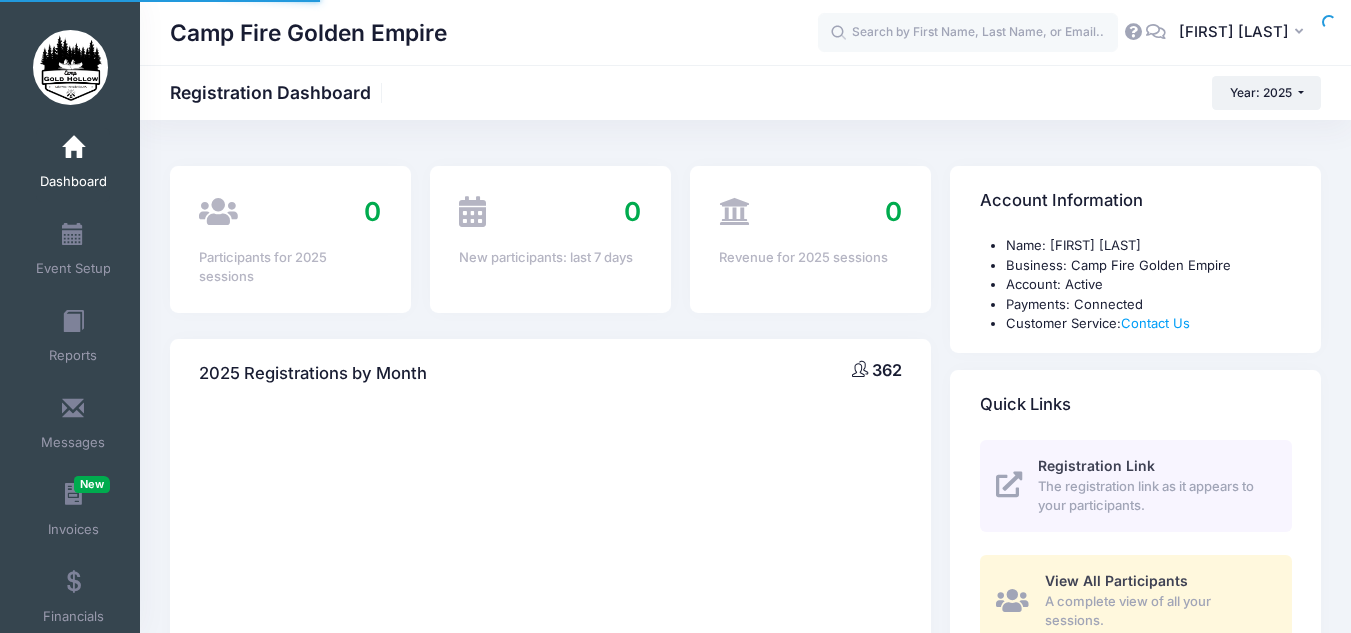 scroll, scrollTop: 0, scrollLeft: 0, axis: both 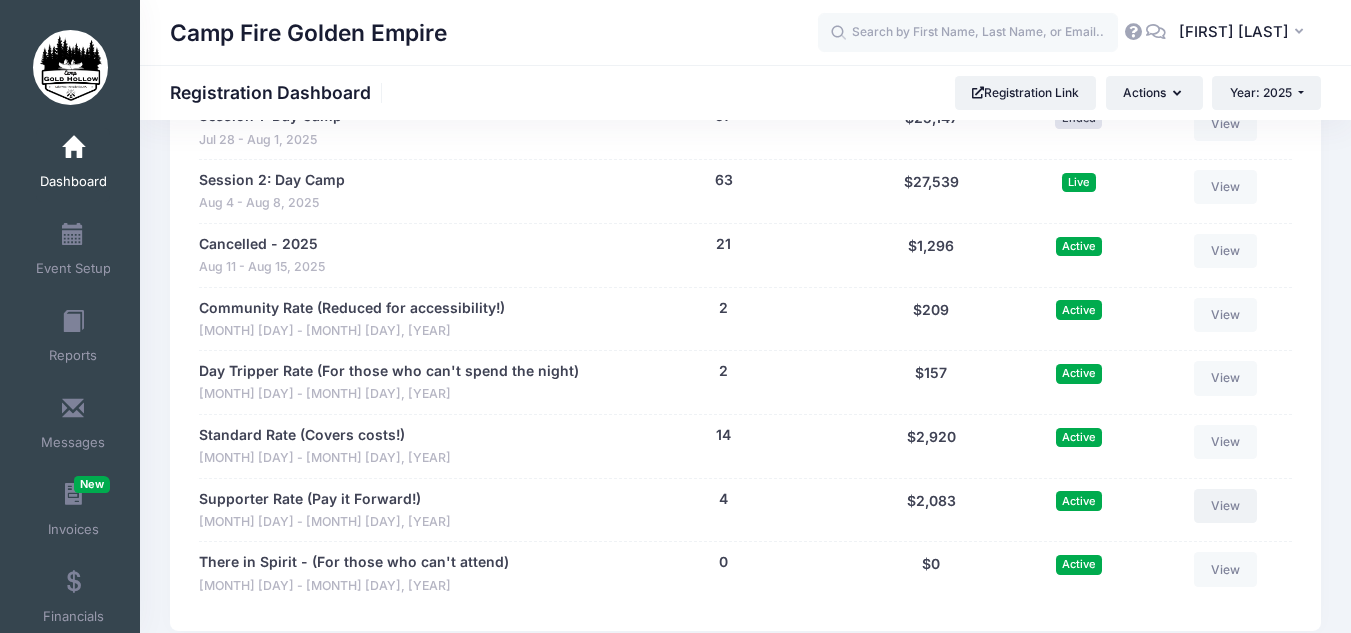 click on "View" at bounding box center [1226, 506] 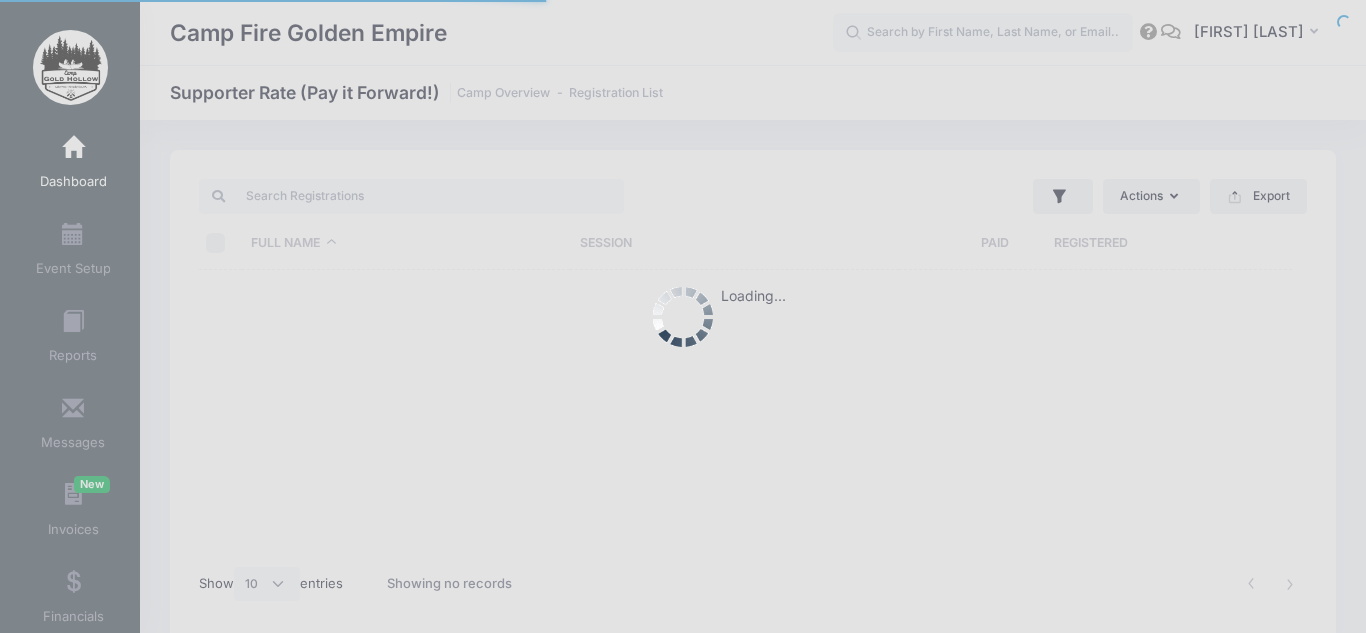 select on "10" 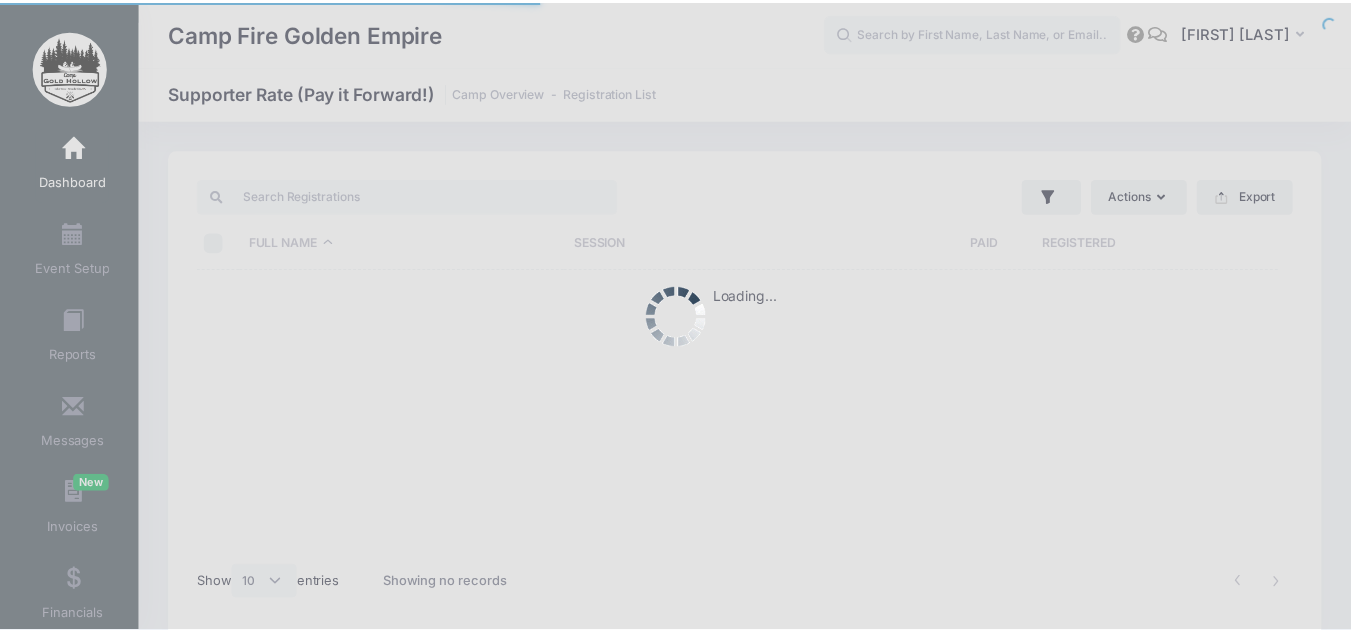 scroll, scrollTop: 0, scrollLeft: 0, axis: both 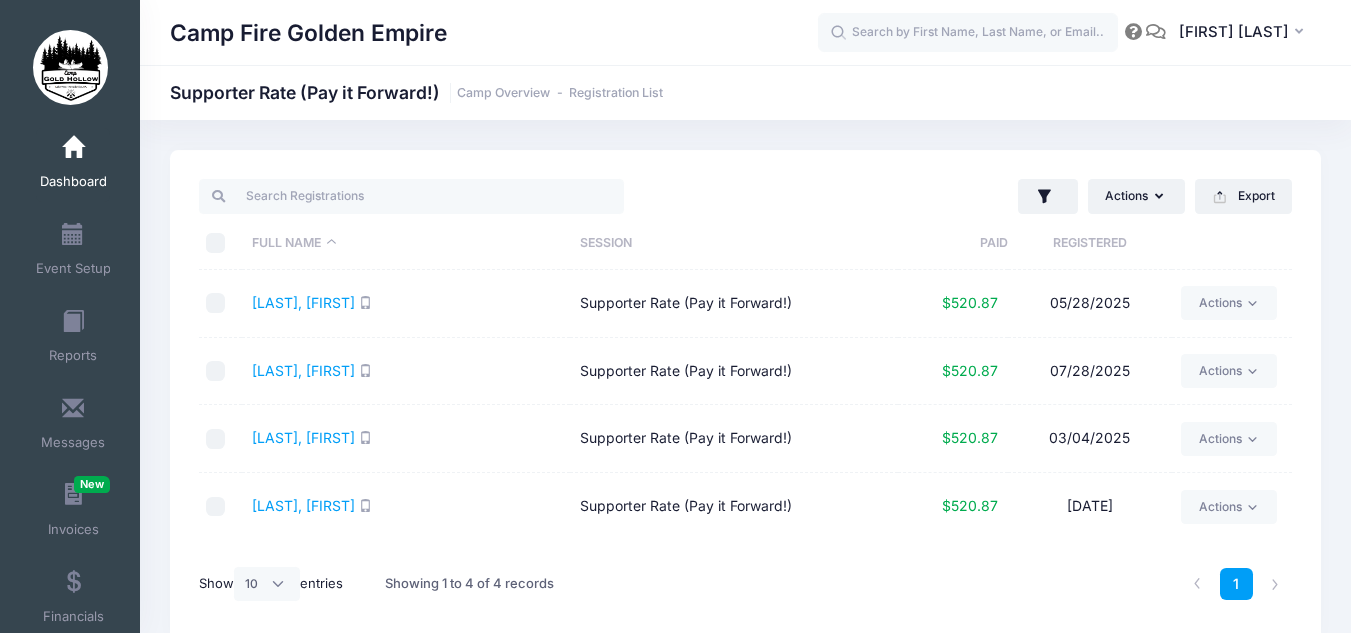 click at bounding box center [73, 148] 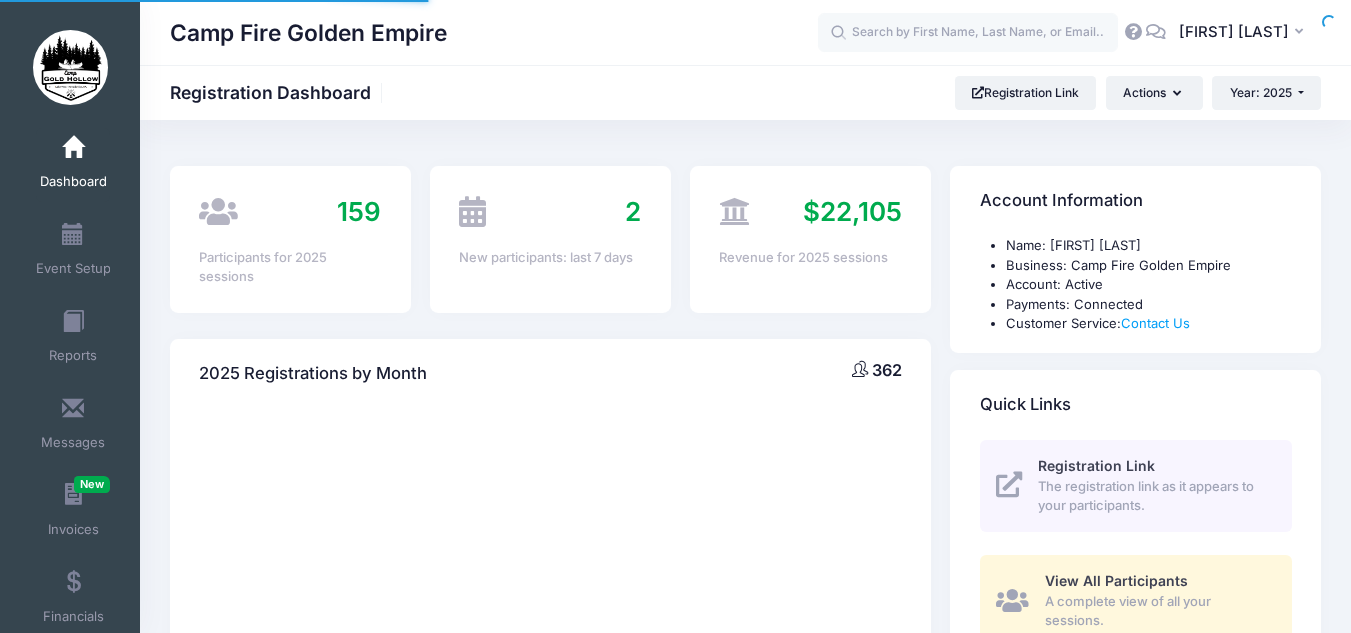 scroll, scrollTop: 0, scrollLeft: 0, axis: both 